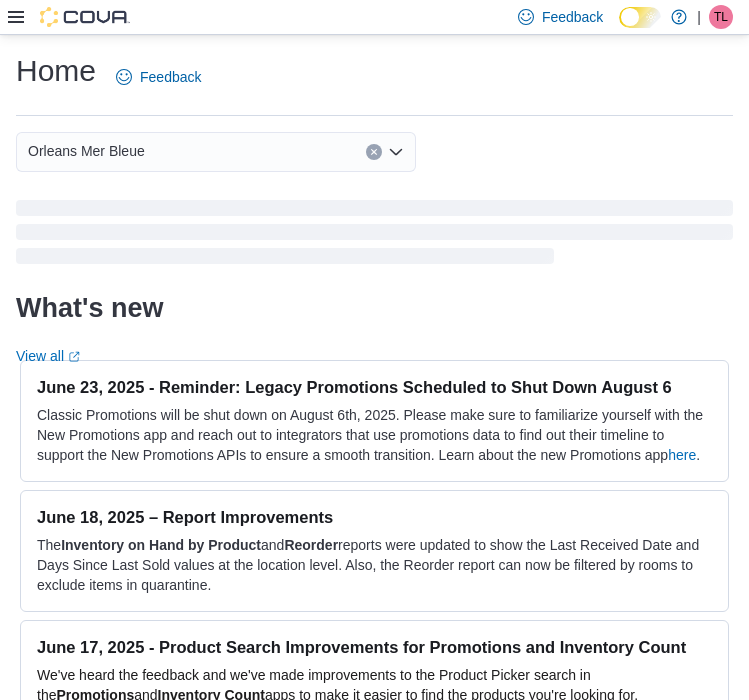 scroll, scrollTop: 0, scrollLeft: 0, axis: both 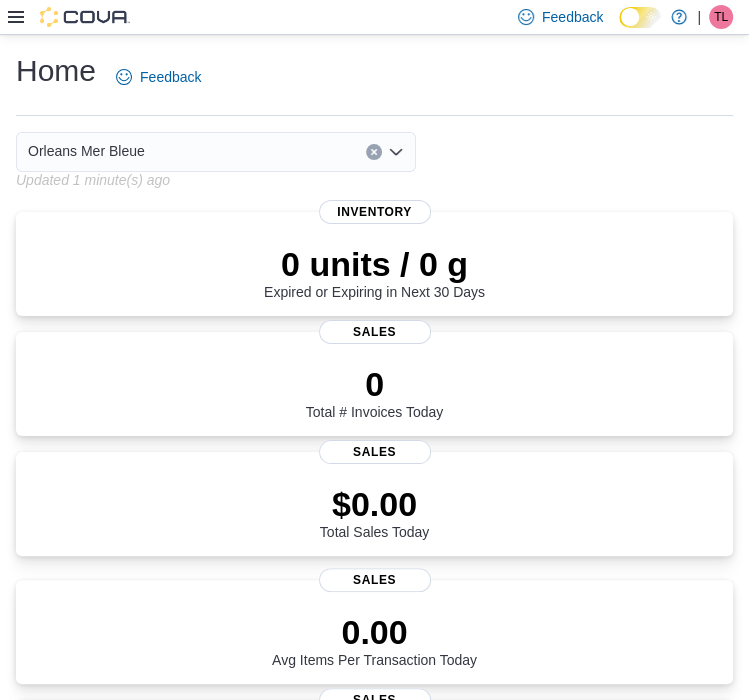drag, startPoint x: 548, startPoint y: 135, endPoint x: 384, endPoint y: 97, distance: 168.34488 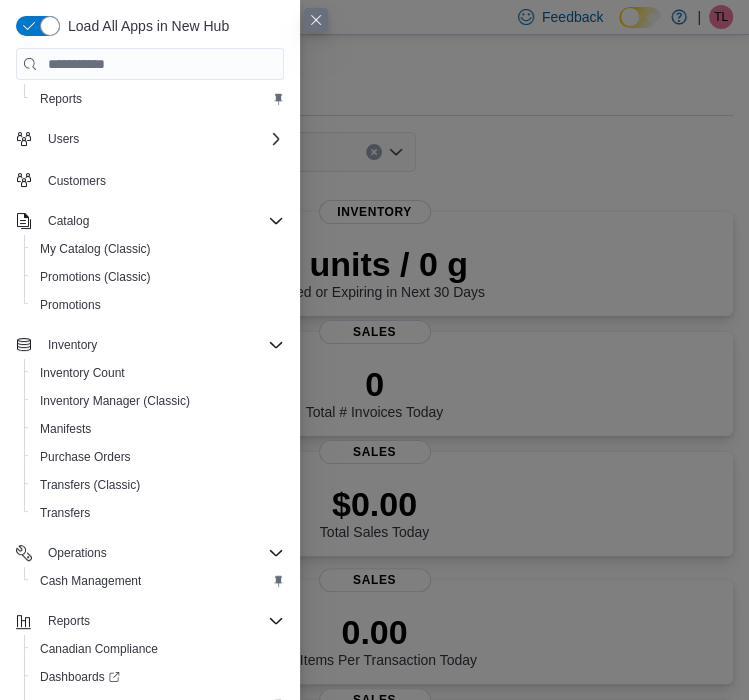 scroll, scrollTop: 140, scrollLeft: 0, axis: vertical 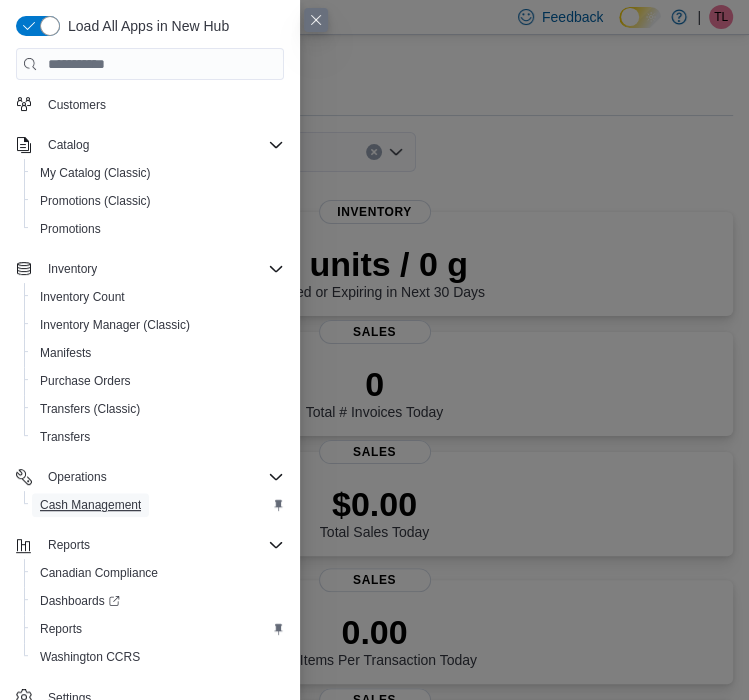 click on "Cash Management" at bounding box center (90, 505) 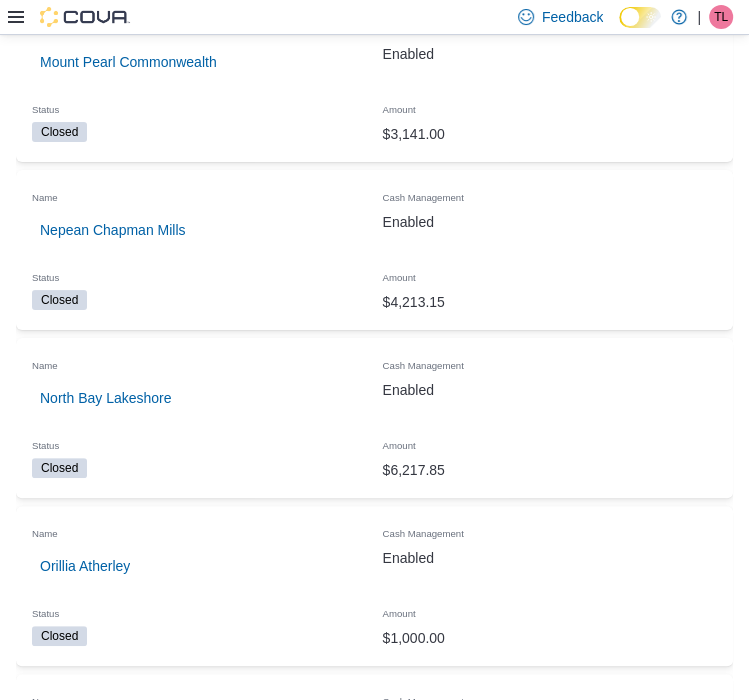 scroll, scrollTop: 4100, scrollLeft: 0, axis: vertical 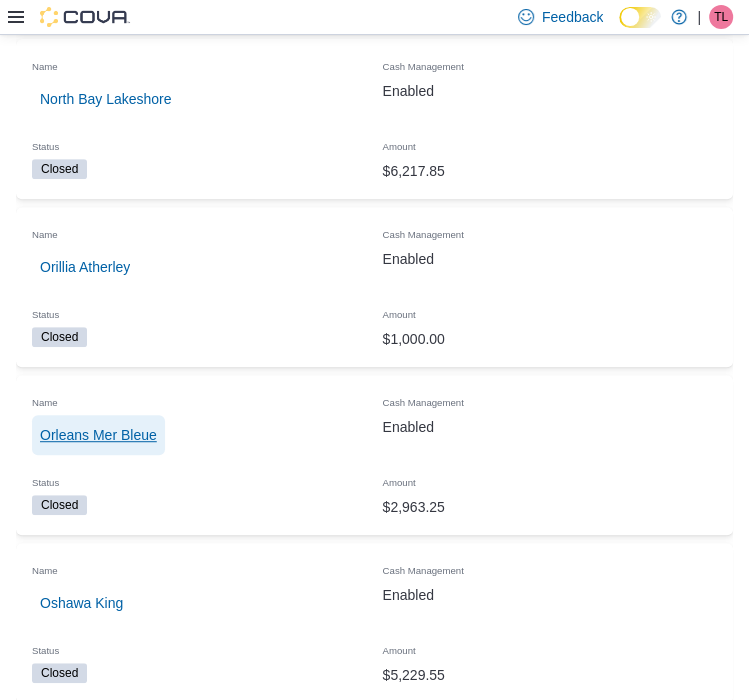 click on "Orleans Mer Bleue" at bounding box center (98, 435) 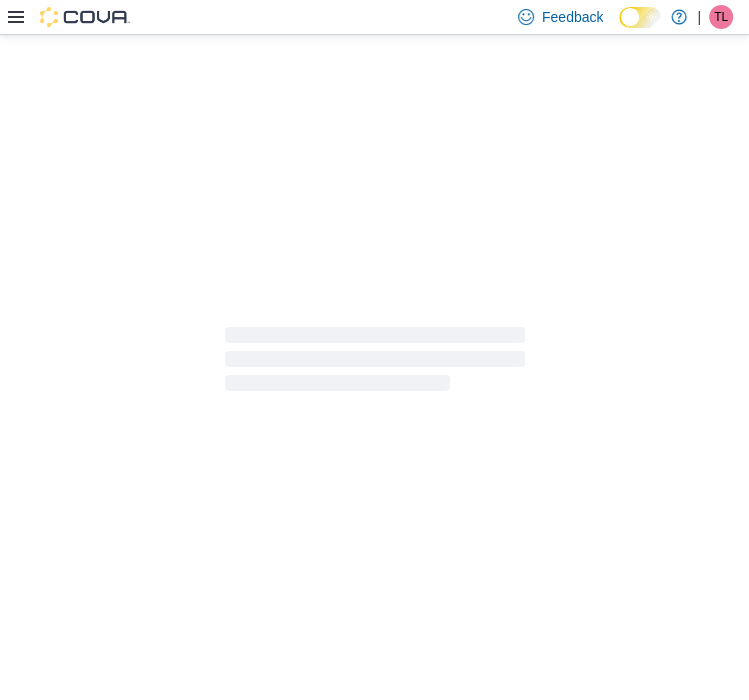 scroll, scrollTop: 0, scrollLeft: 0, axis: both 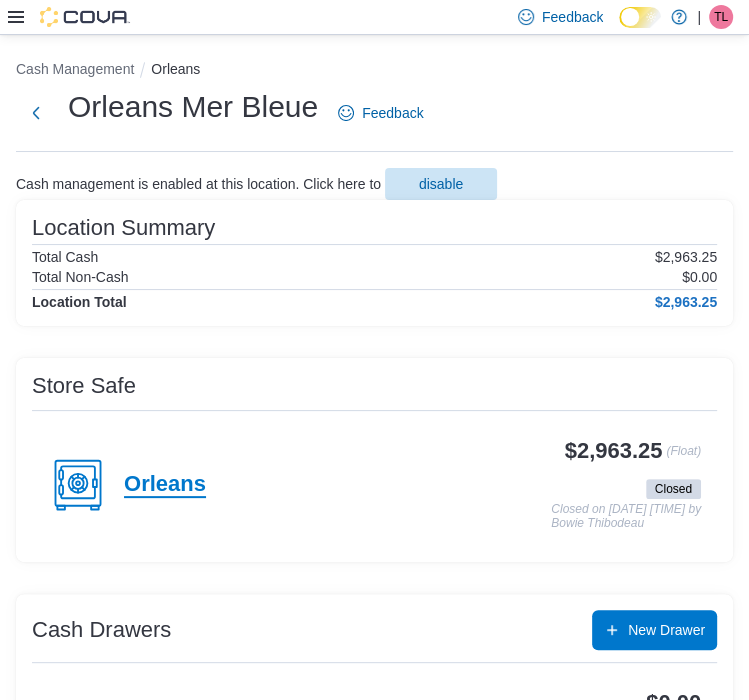 click on "Orleans" at bounding box center (165, 485) 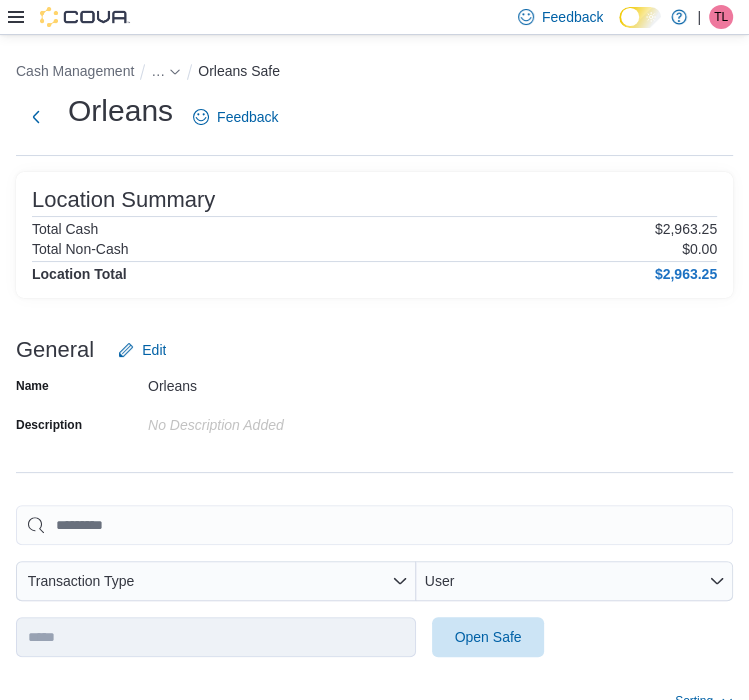 drag, startPoint x: 361, startPoint y: 305, endPoint x: 359, endPoint y: 329, distance: 24.083189 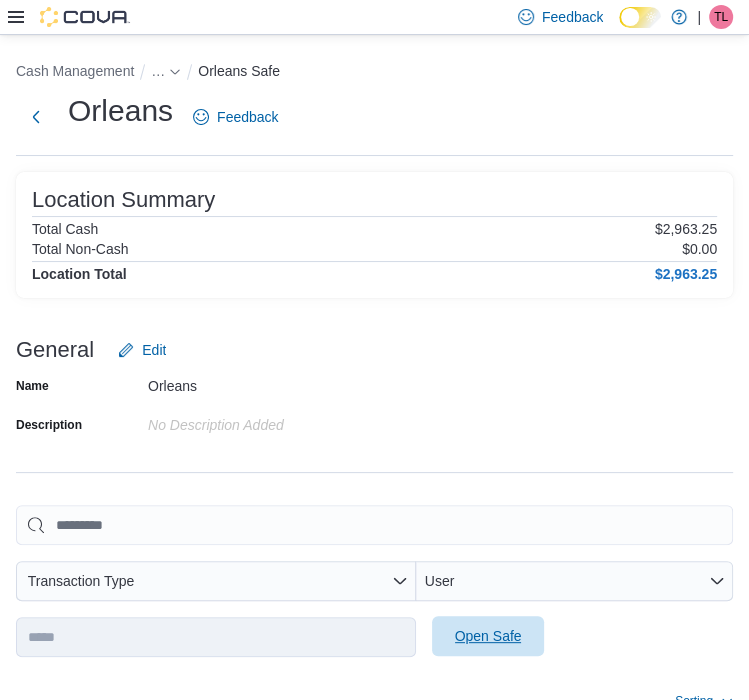 click on "Open Safe" at bounding box center (488, 636) 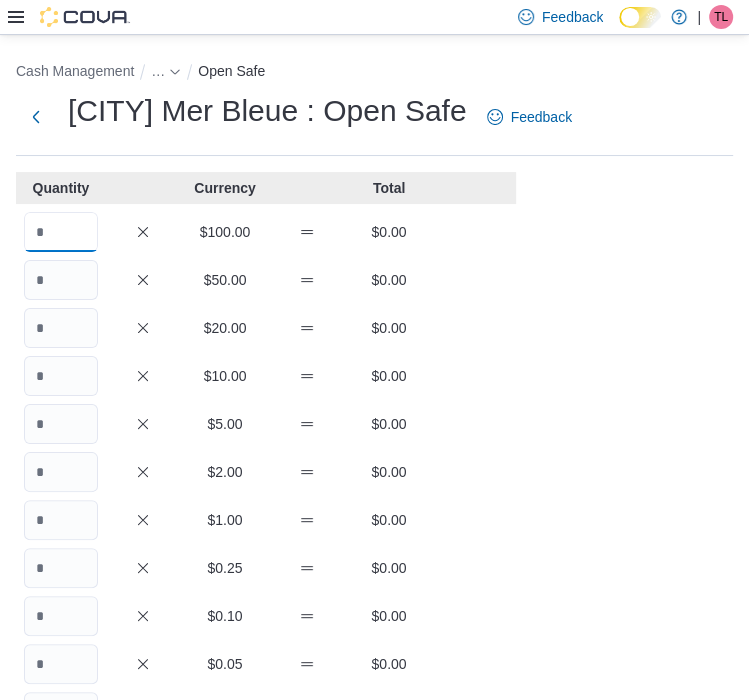 click at bounding box center (61, 232) 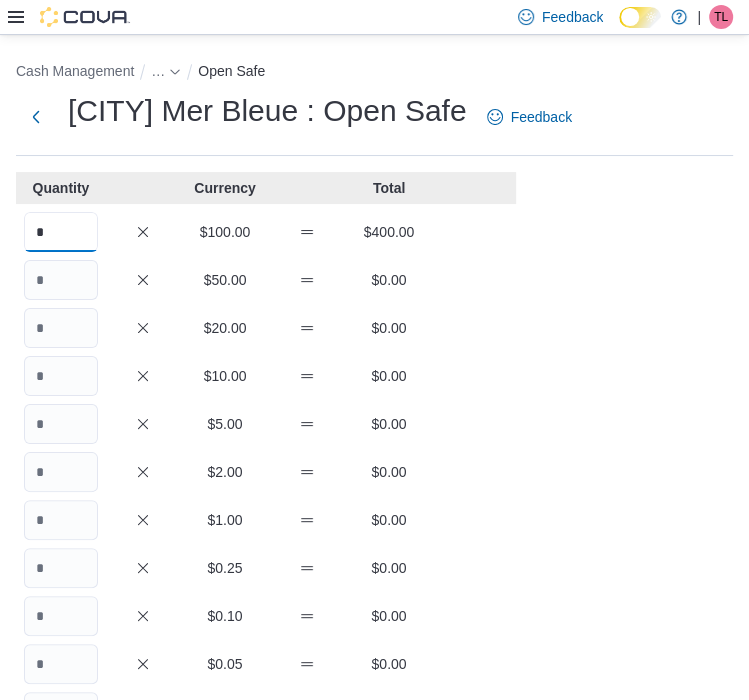 type on "*" 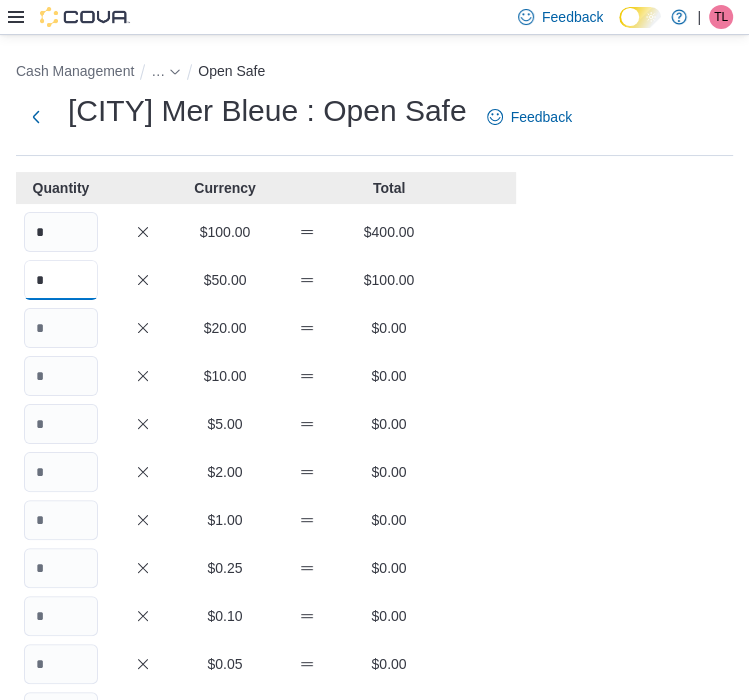 type on "*" 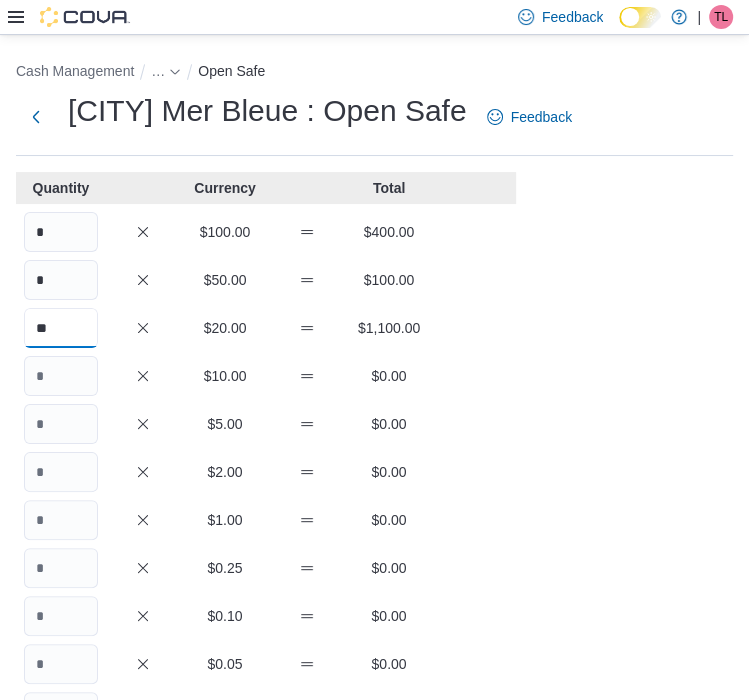 type on "**" 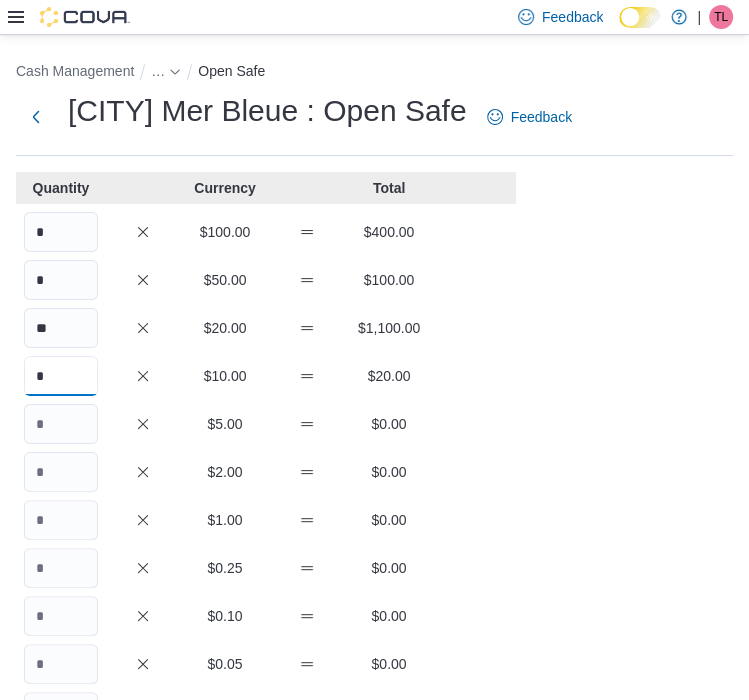 type on "*" 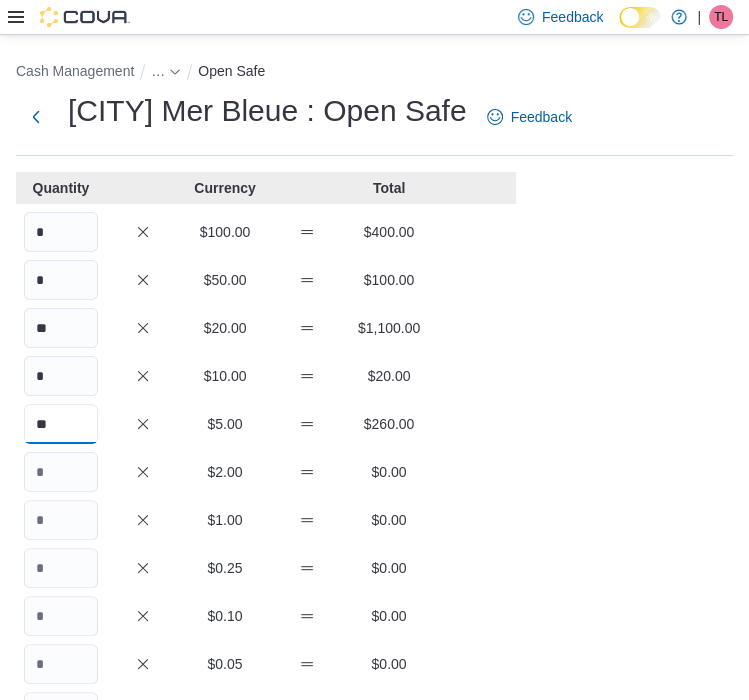 type on "**" 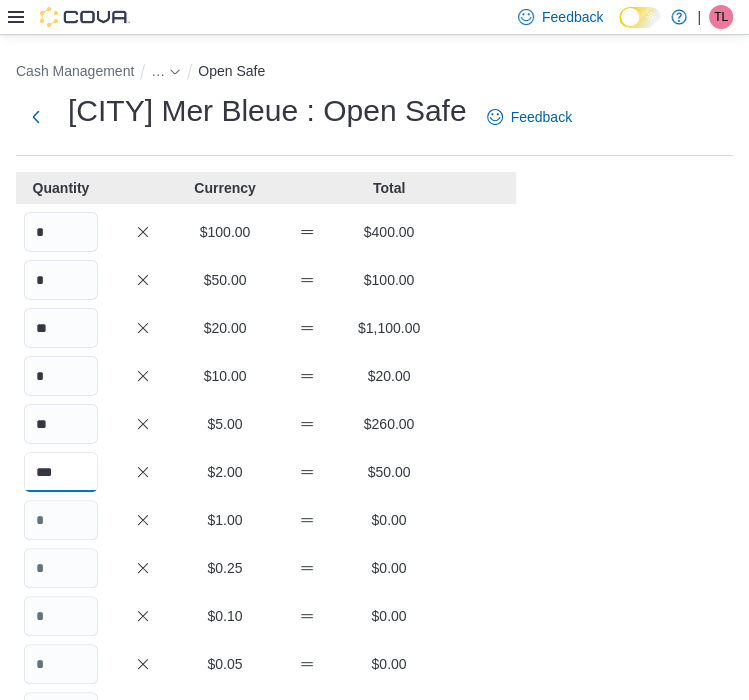 type on "***" 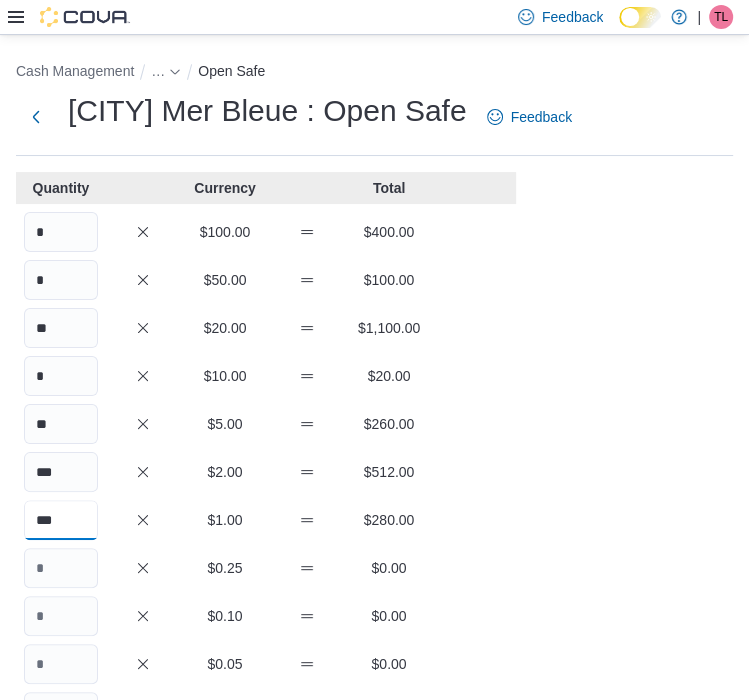 type on "***" 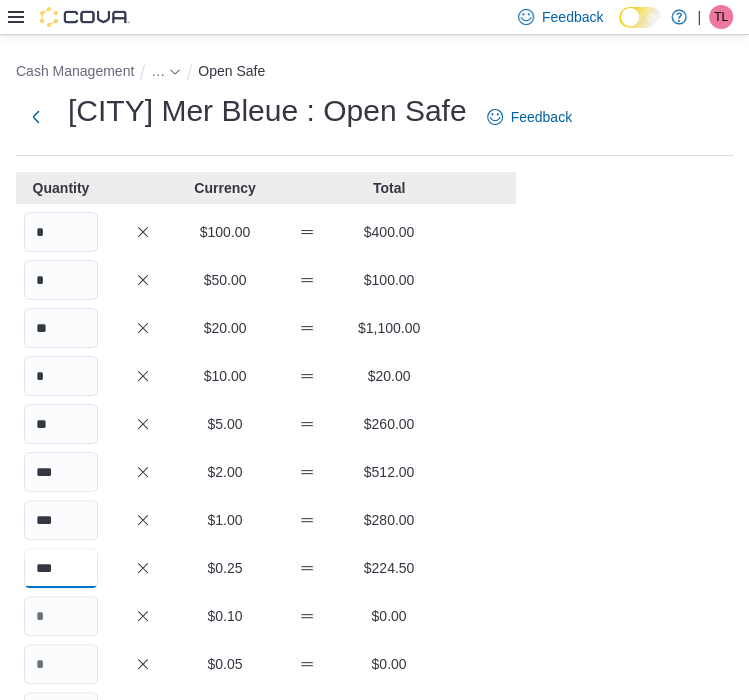 type on "***" 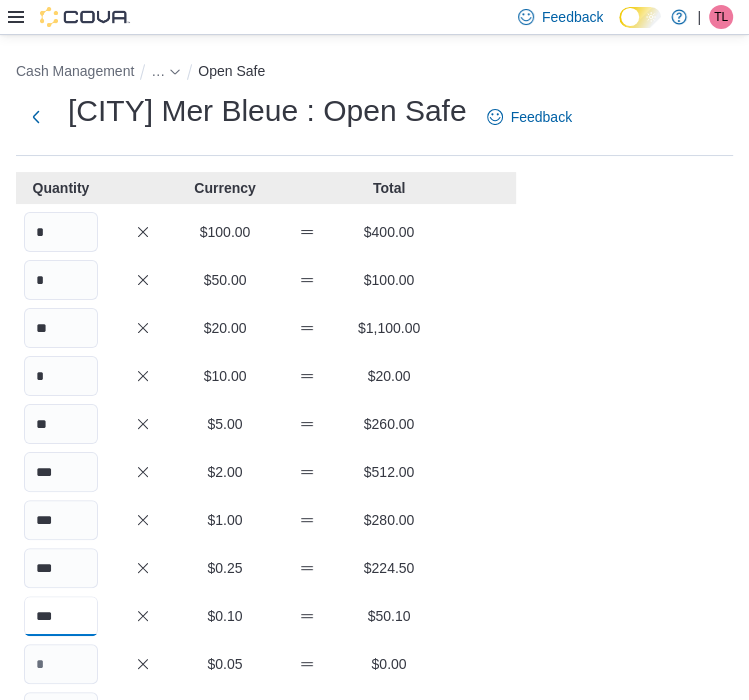 type on "***" 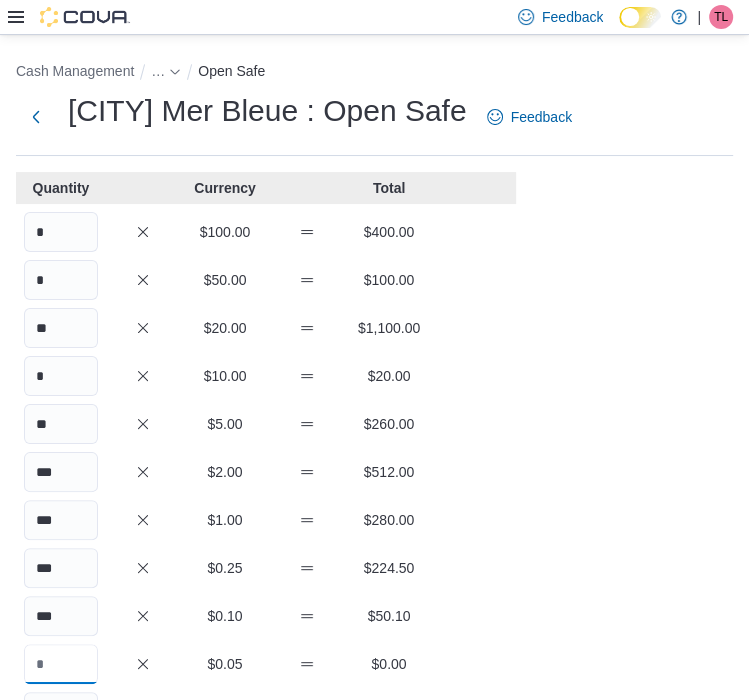 click at bounding box center [61, 664] 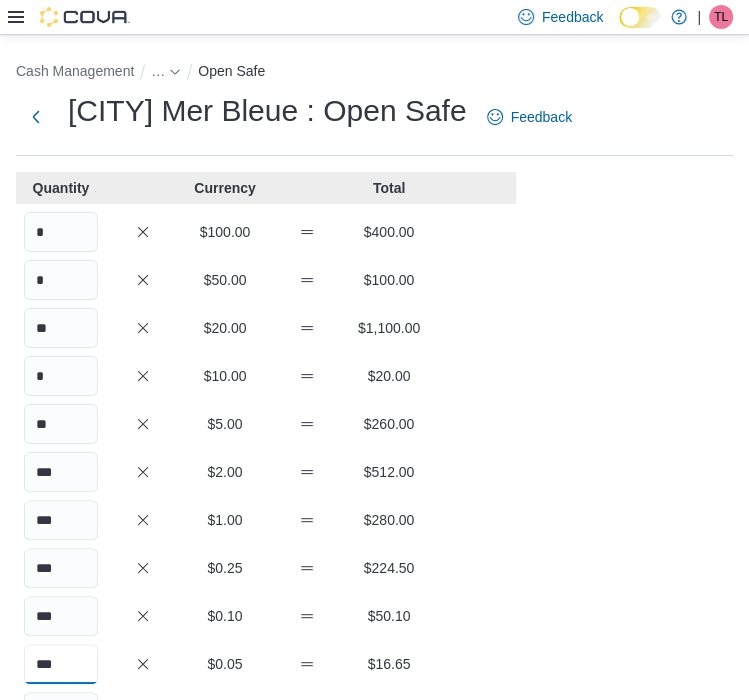 type on "***" 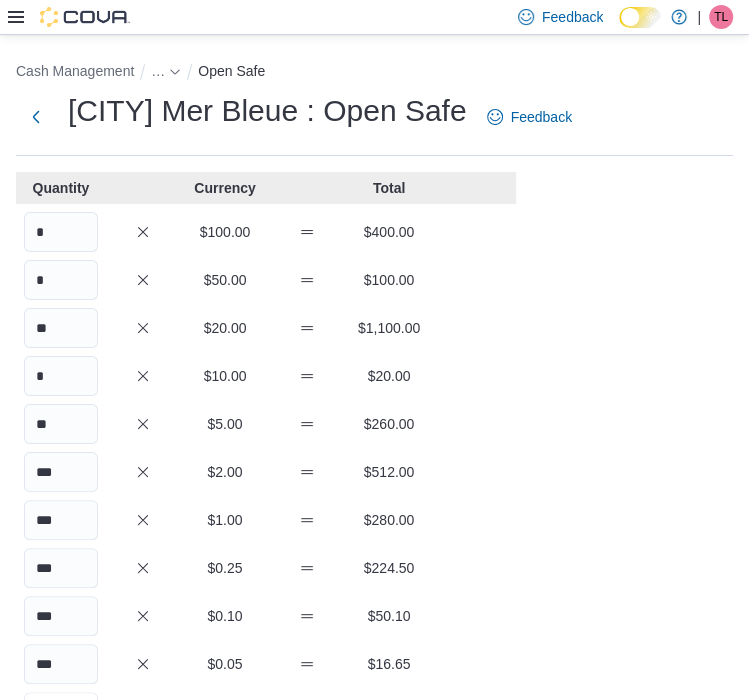 scroll, scrollTop: 32, scrollLeft: 0, axis: vertical 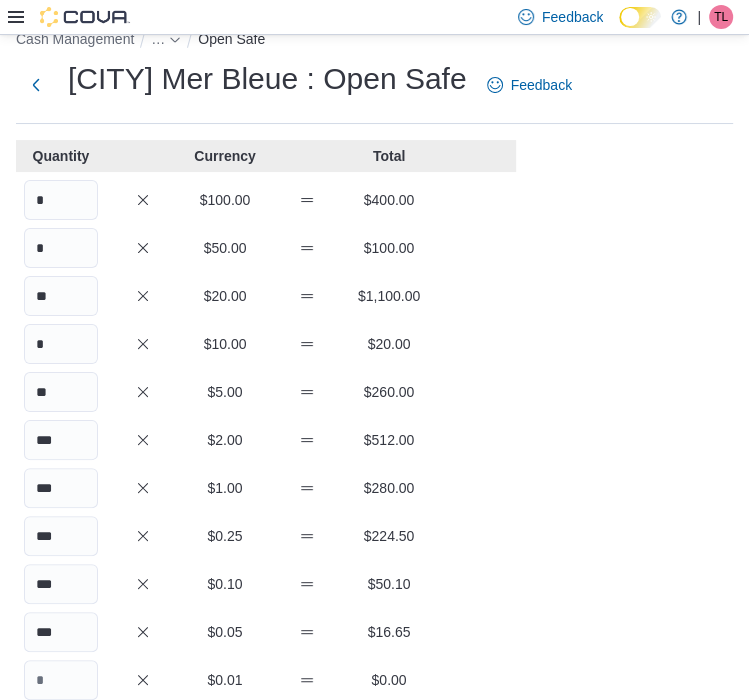 click on "Cash Management …   Open Safe [CITY] : Open Safe Feedback   Quantity Currency Total * $100.00 $400.00 * $50.00 $100.00 ** $20.00 $1,100.00 * $10.00 $20.00 ** $5.00 $260.00 *** $2.00 $512.00 *** $1.00 $280.00 *** $0.25 $224.50 *** $0.10 $50.10 *** $0.05 $16.65 $0.01 $0.00 Your Total $2,963.25 Expected Total $2,963.25 Difference $0.00 Notes Cancel Save" at bounding box center [374, 526] 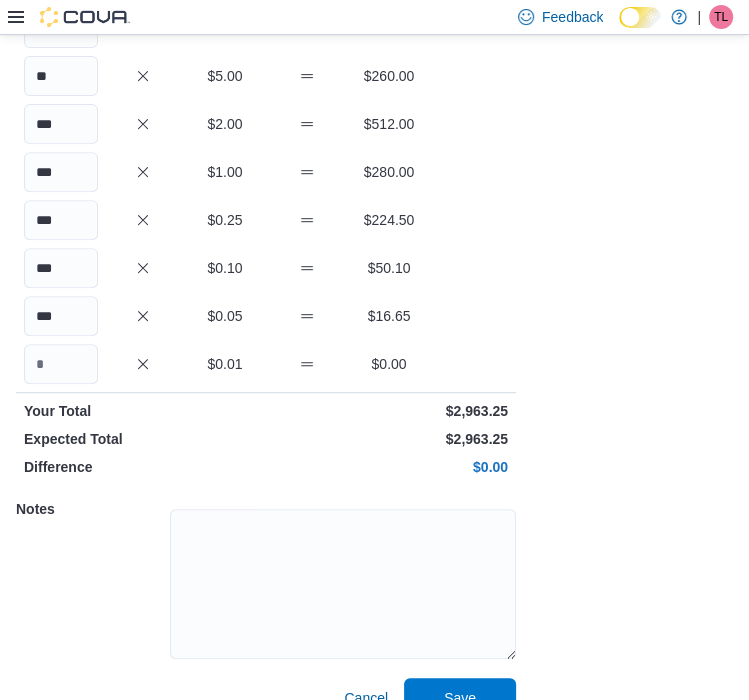 scroll, scrollTop: 382, scrollLeft: 0, axis: vertical 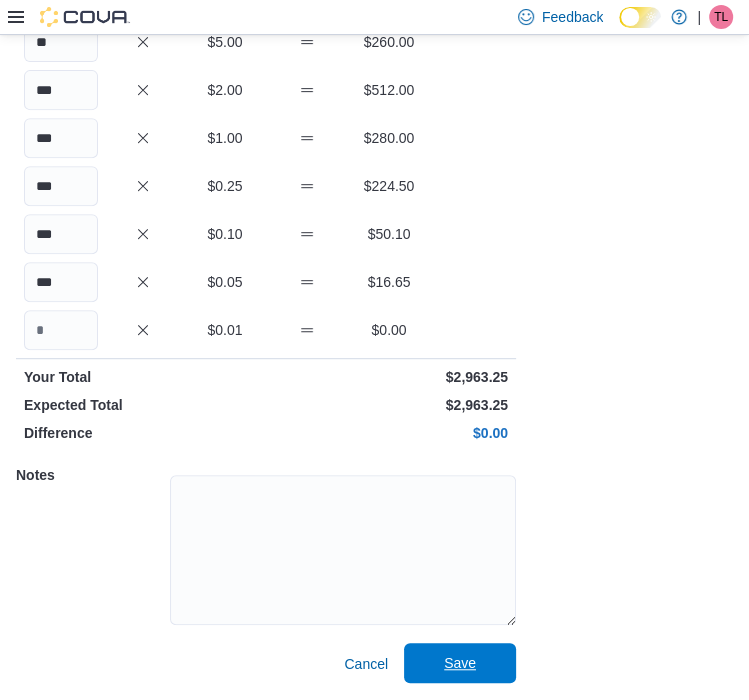 click on "Save" at bounding box center [460, 663] 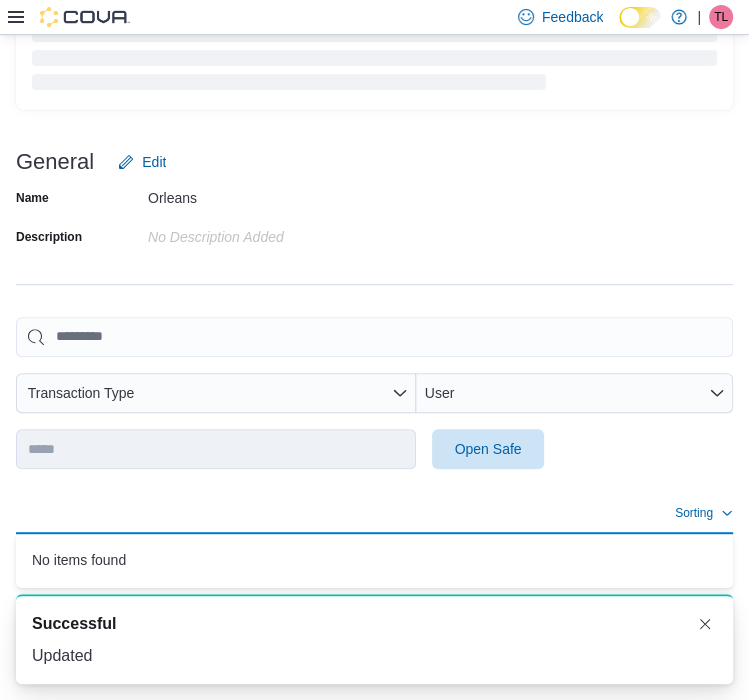 scroll, scrollTop: 188, scrollLeft: 0, axis: vertical 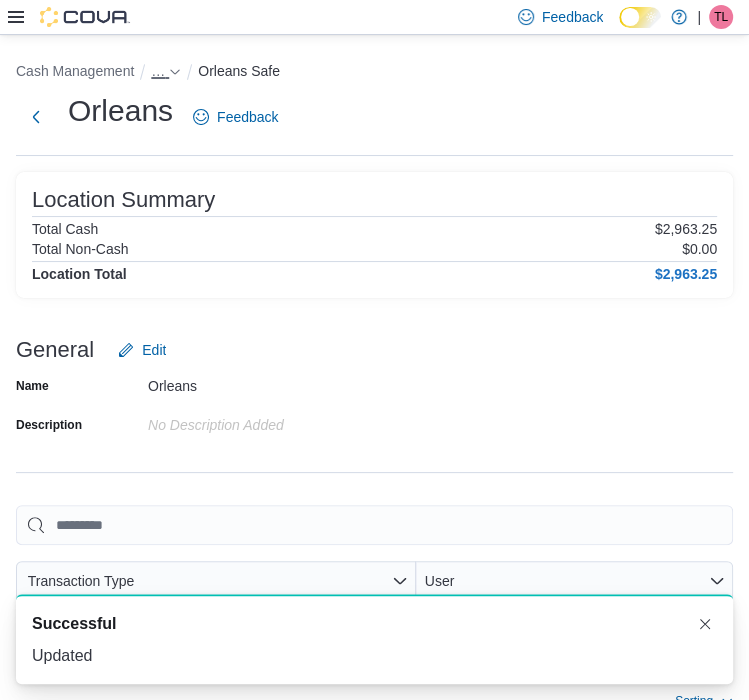 click on "…" at bounding box center [158, 71] 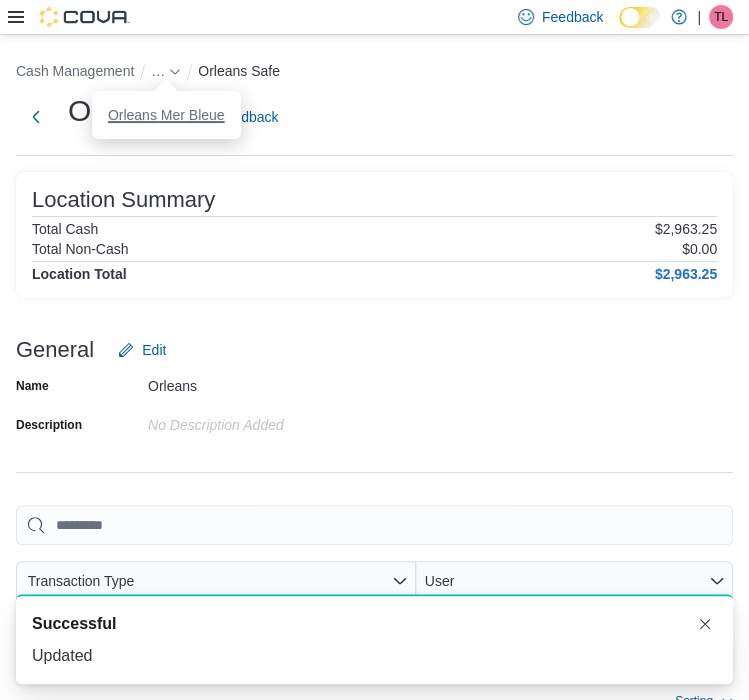 click on "Orleans Mer Bleue" at bounding box center [166, 115] 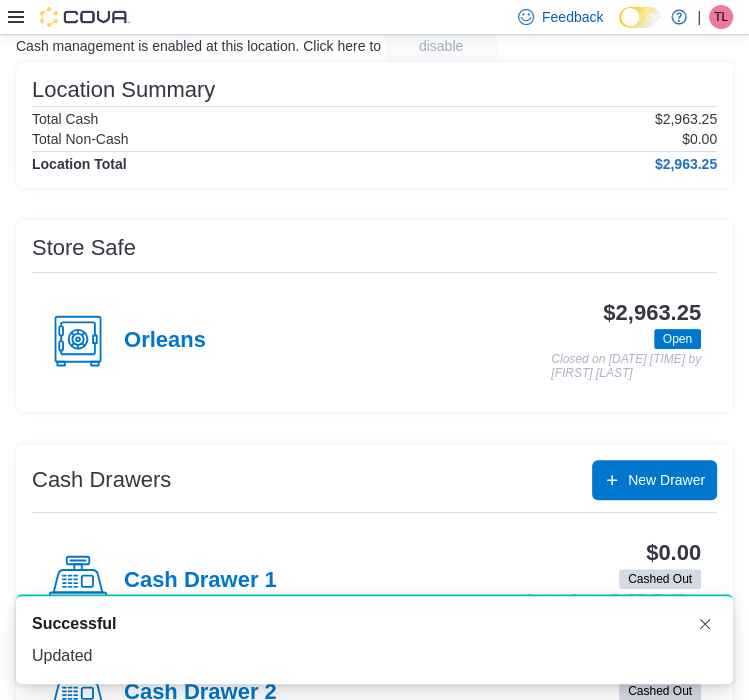 scroll, scrollTop: 300, scrollLeft: 0, axis: vertical 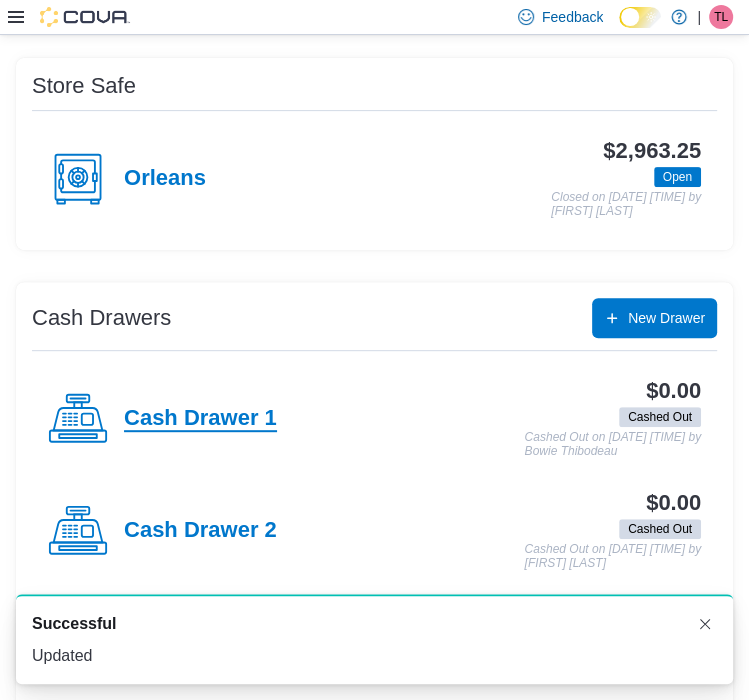 click on "Cash Drawer 1" at bounding box center (200, 419) 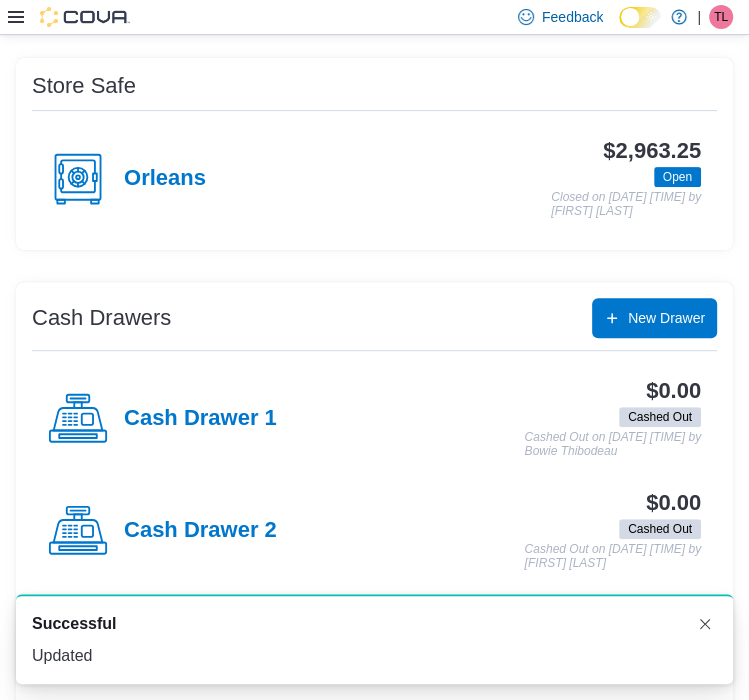 scroll, scrollTop: 0, scrollLeft: 0, axis: both 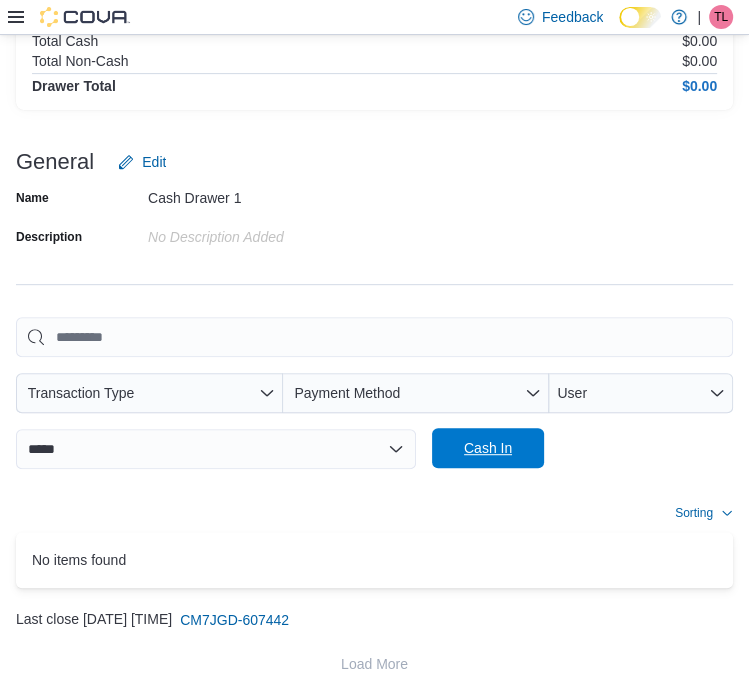 click on "Cash In" at bounding box center [488, 448] 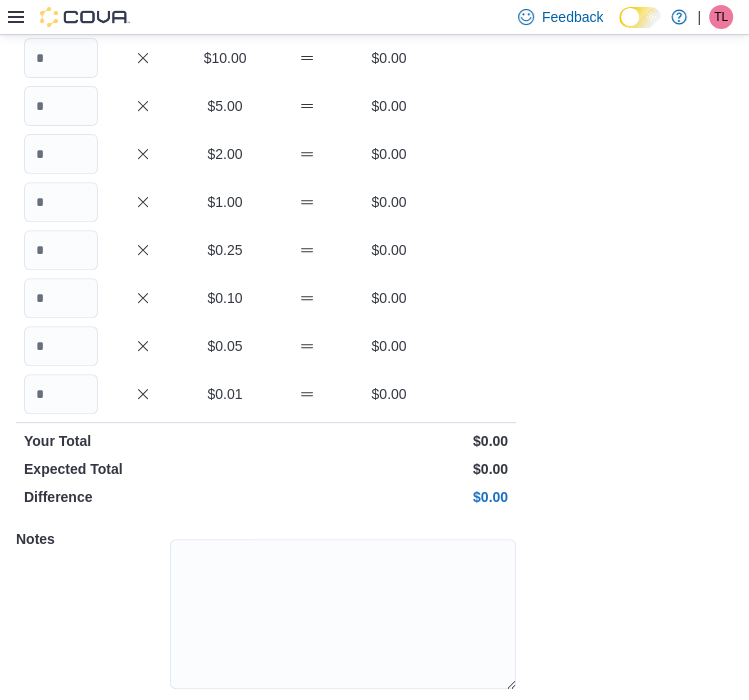 scroll, scrollTop: 382, scrollLeft: 0, axis: vertical 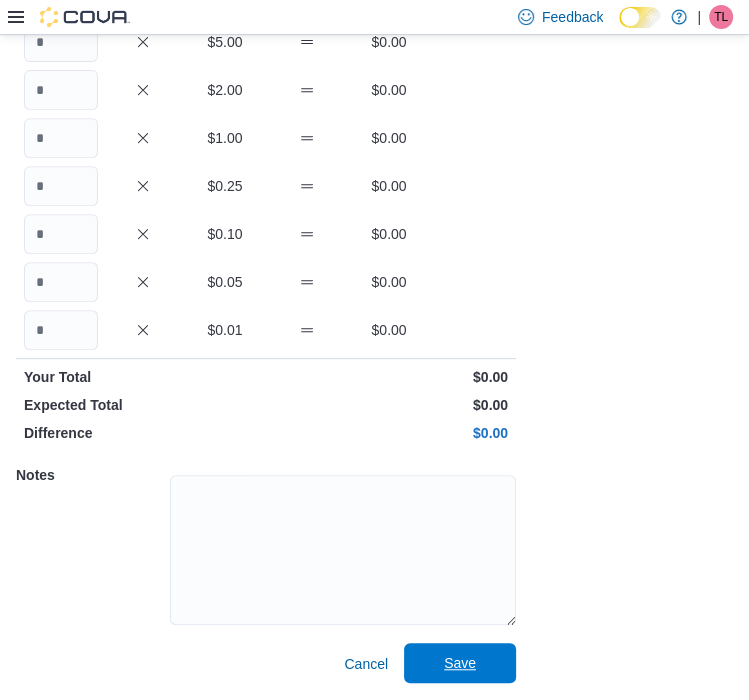 click on "Save" at bounding box center [460, 663] 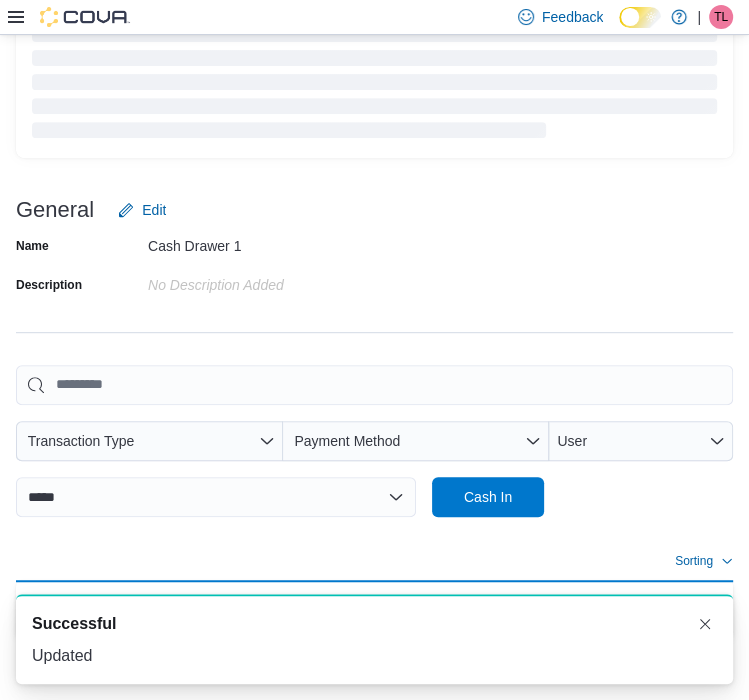 scroll, scrollTop: 380, scrollLeft: 0, axis: vertical 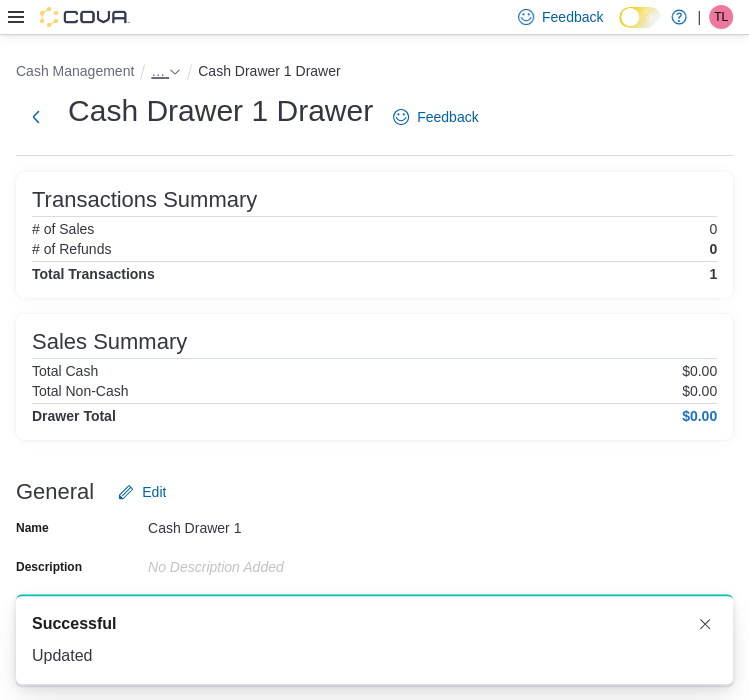 click on "…" at bounding box center [158, 71] 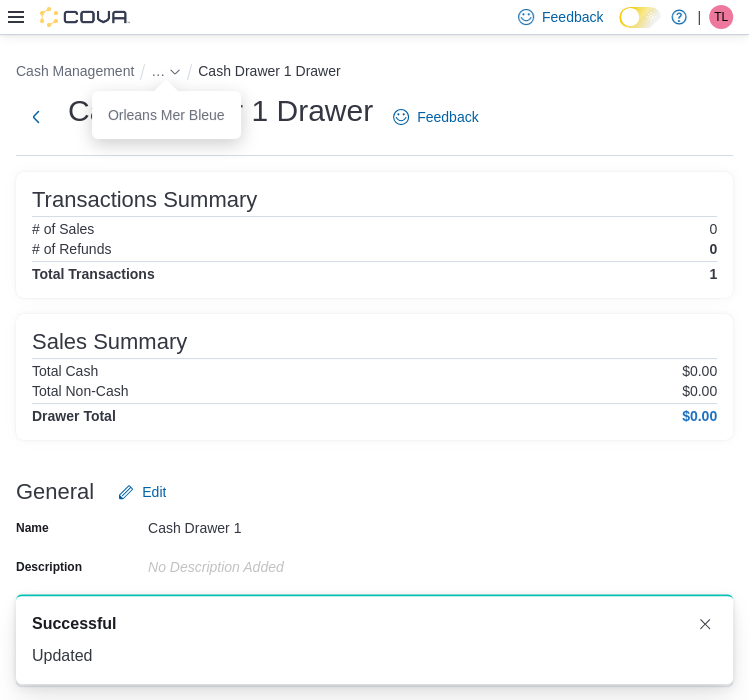 click on "You are in a dialog. Press Escape, or tap/click outside the dialog to close. [CITY] Mer Bleue" at bounding box center [166, 115] 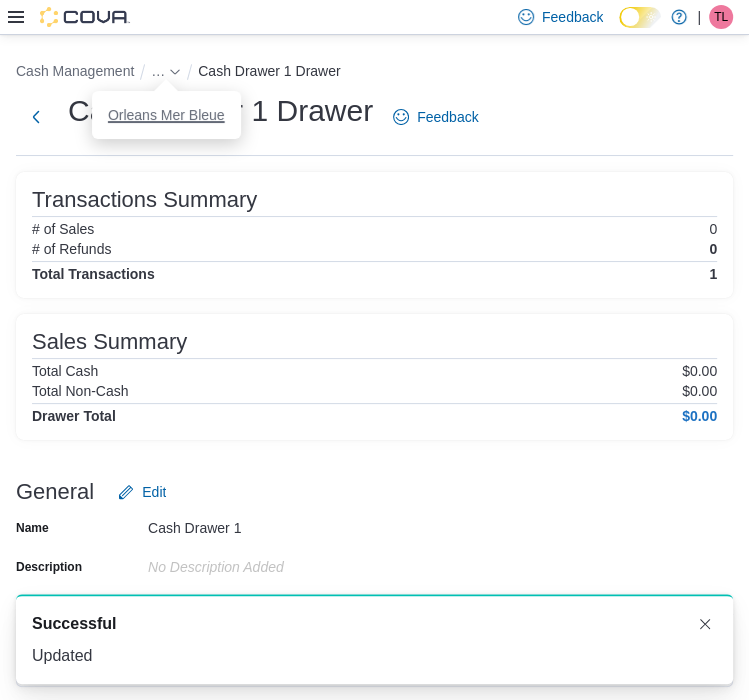 click on "Orleans Mer Bleue" at bounding box center [166, 115] 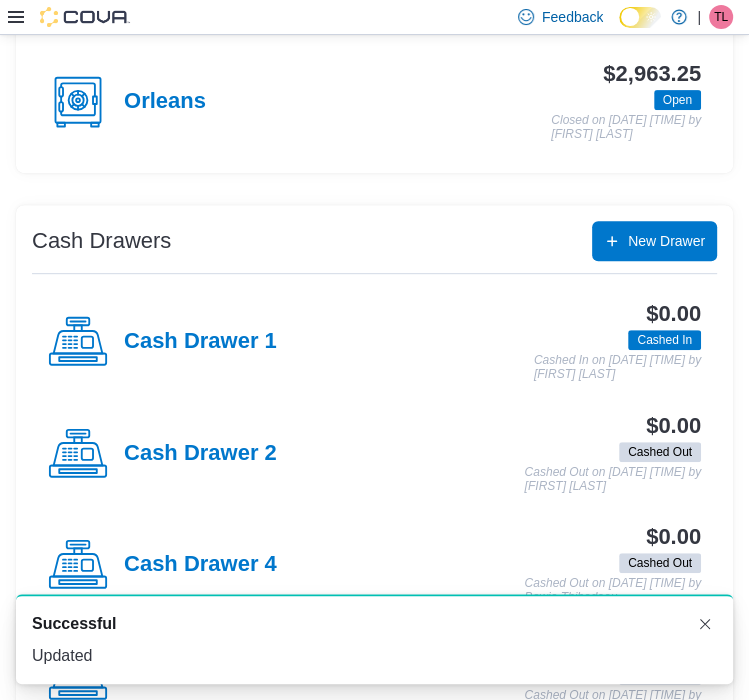 scroll, scrollTop: 439, scrollLeft: 0, axis: vertical 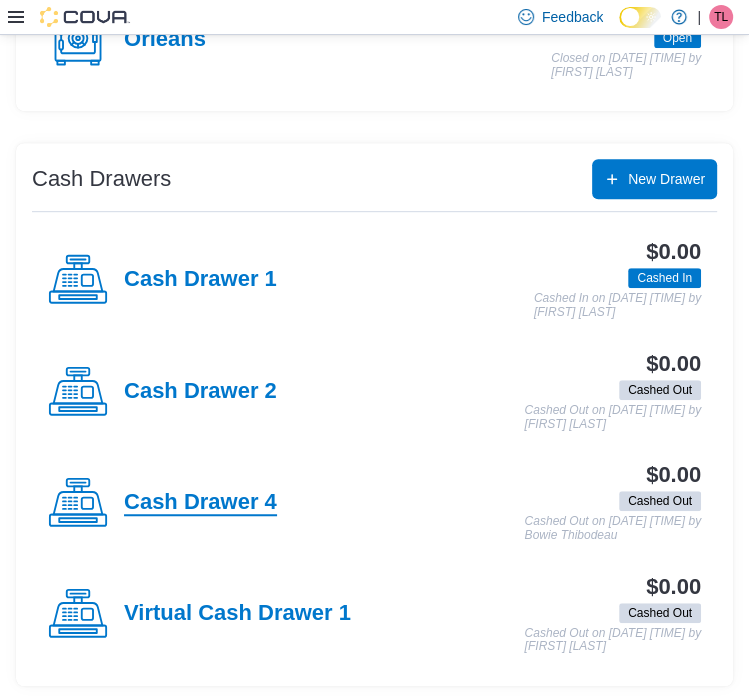 click on "Cash Drawer 4" at bounding box center (200, 503) 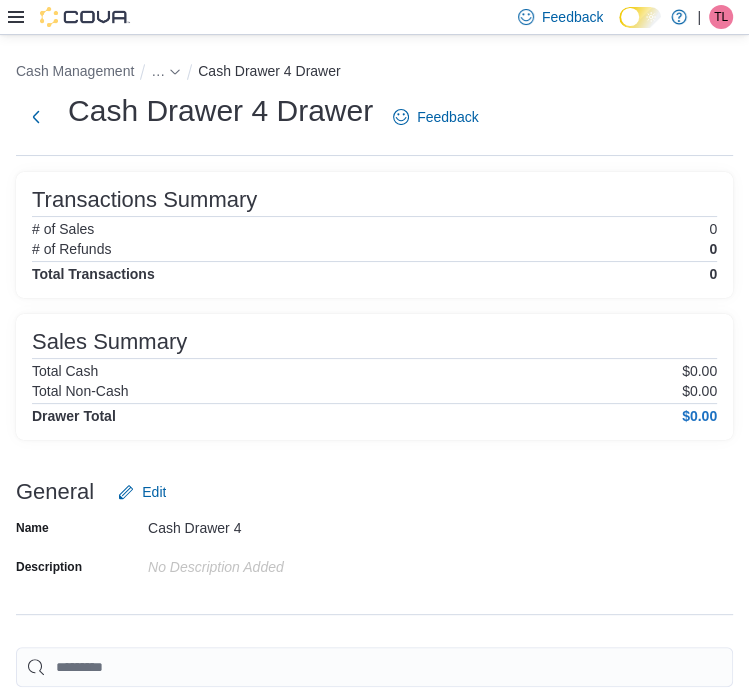 click on "Total Non-Cash $0.00" at bounding box center [374, 391] 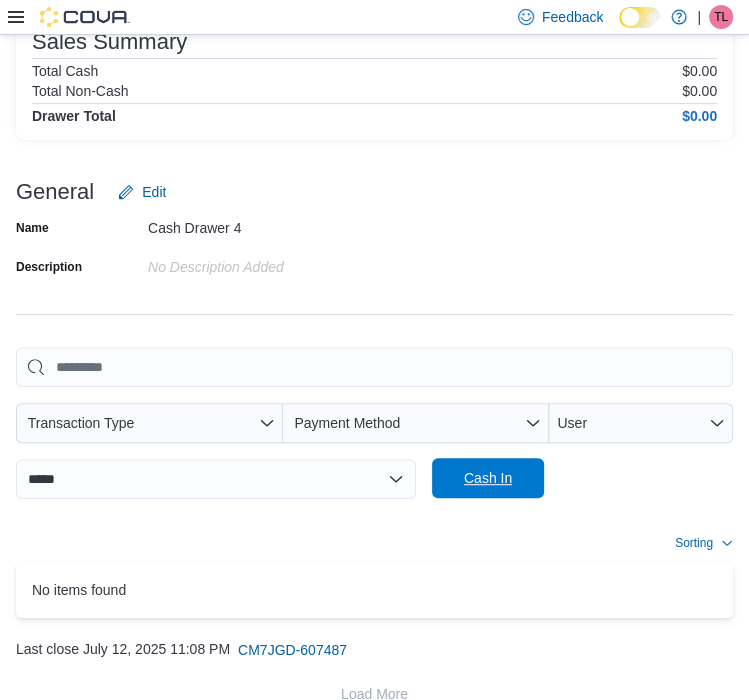 click on "Cash In" at bounding box center (488, 478) 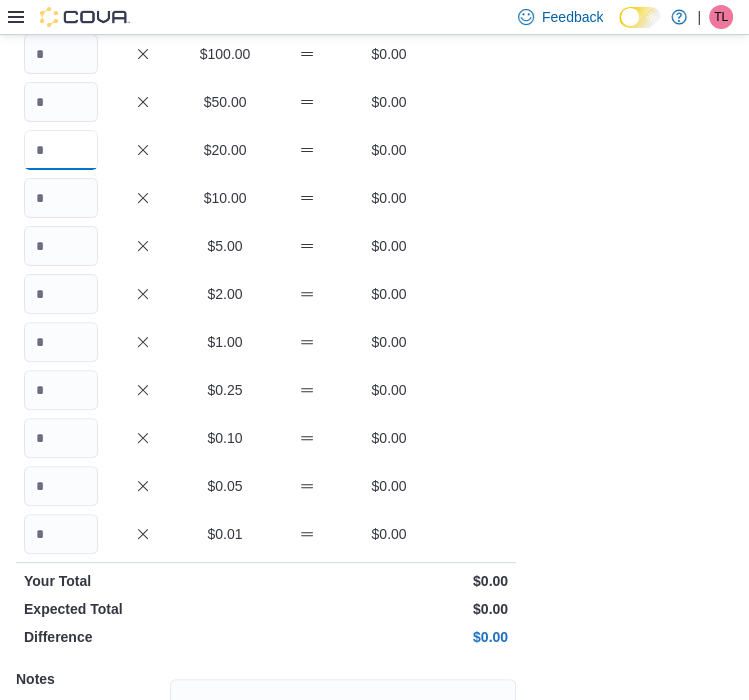 click at bounding box center (61, 150) 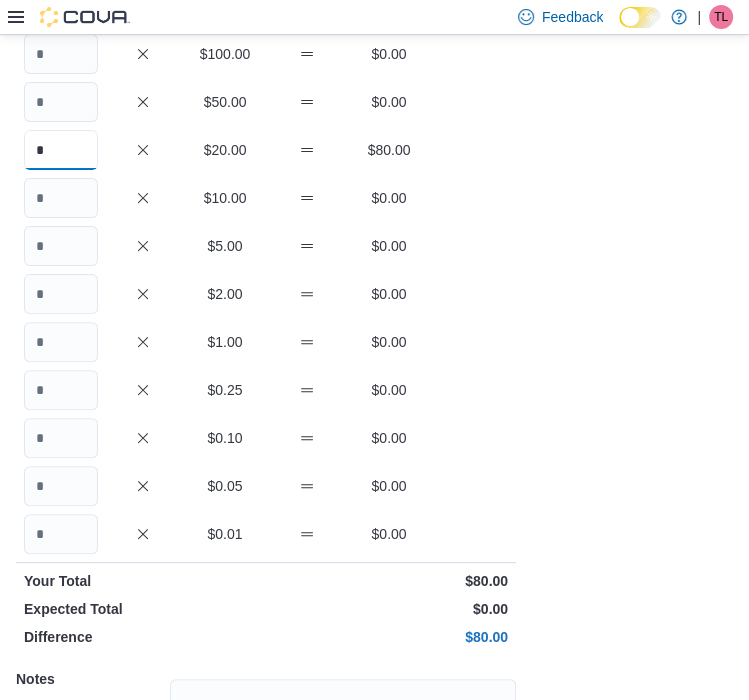 type on "*" 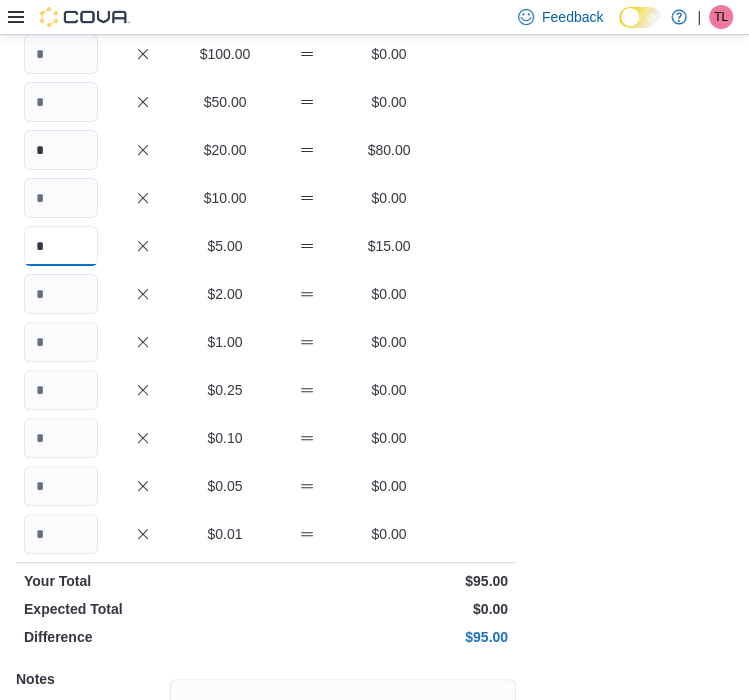 type on "*" 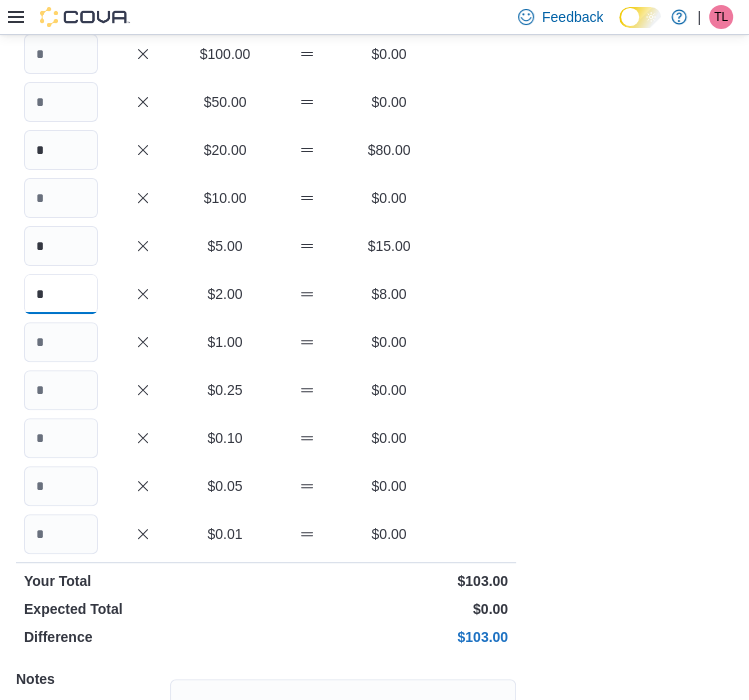 type on "*" 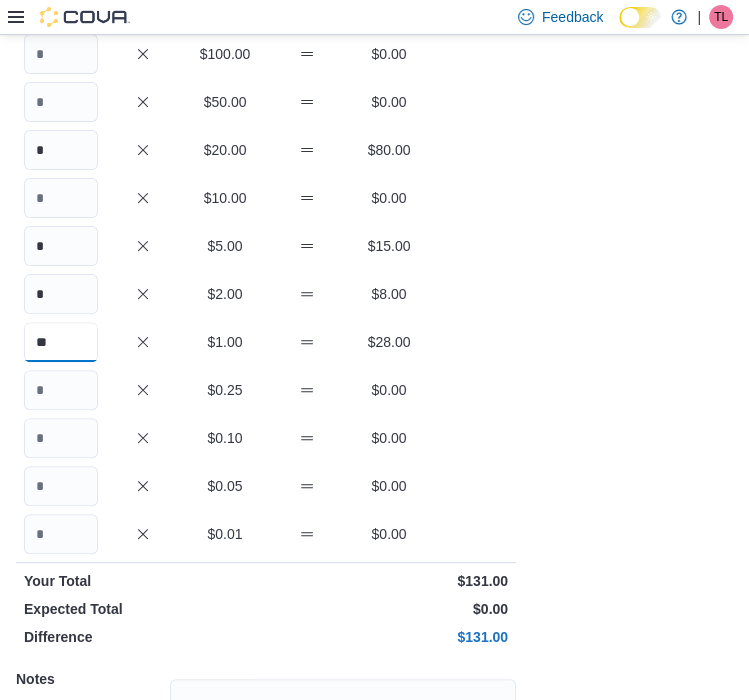type on "**" 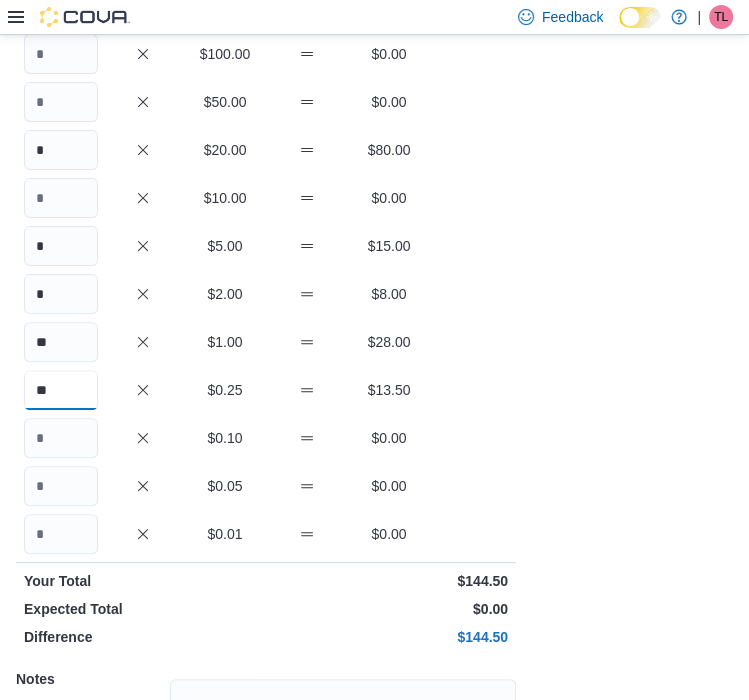 type on "**" 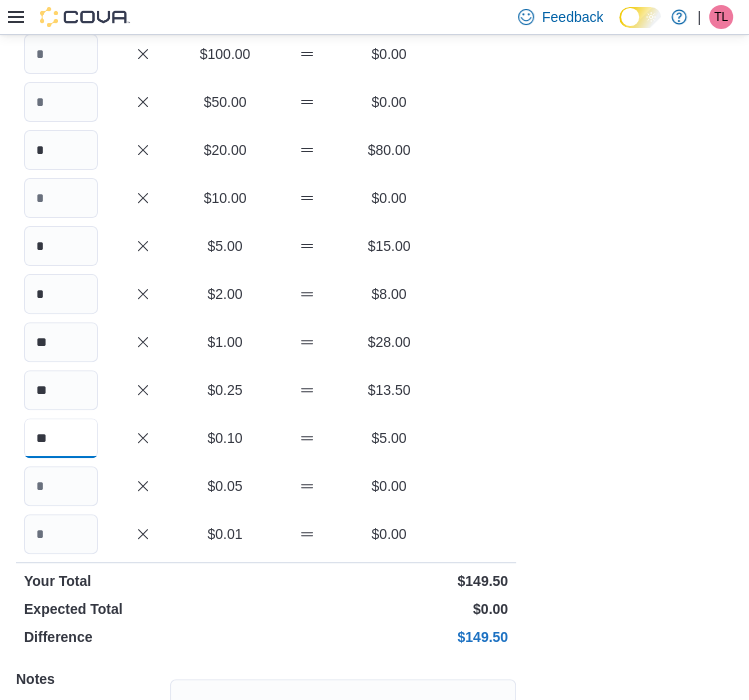 type on "**" 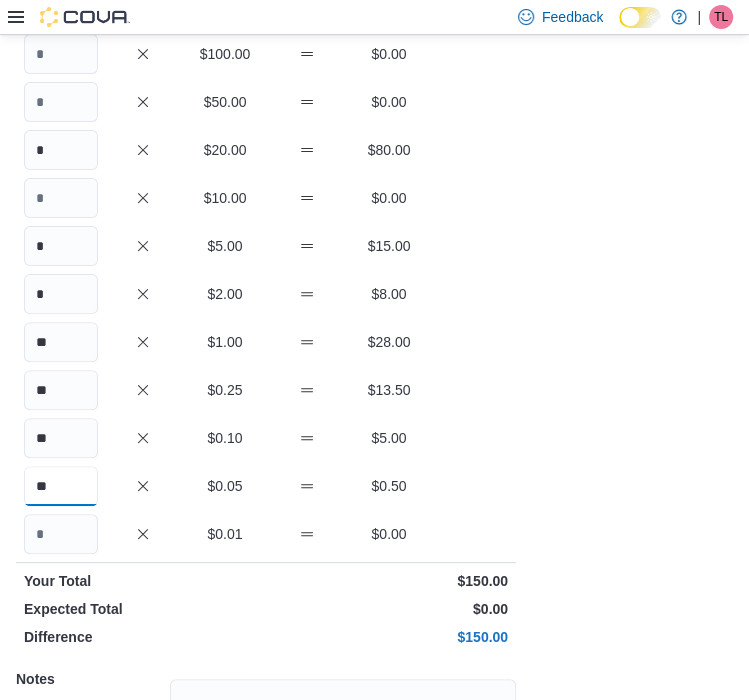 type on "**" 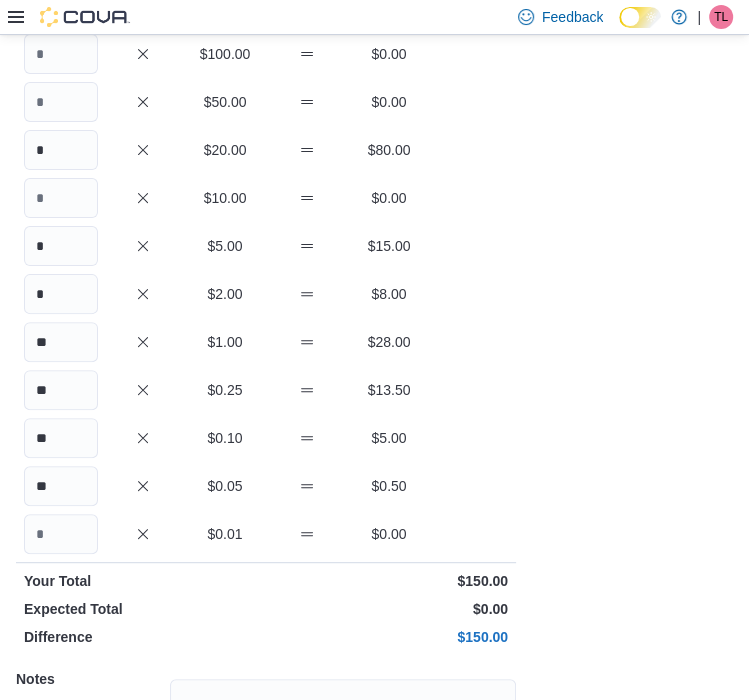click on "Cash Management …   Cash In Cash Drawer 4 : Cash In Feedback   Quantity Currency Total $100.00 $0.00 $50.00 $0.00 * $20.00 $80.00 $10.00 $0.00 * $5.00 $15.00 * $2.00 $8.00 ** $1.00 $28.00 ** $0.25 $13.50 ** $0.10 $5.00 ** $0.05 $0.50 $0.01 $0.00 Your Total $150.00 Expected Total $0.00 Difference $150.00 Notes Cancel Save" at bounding box center (374, 380) 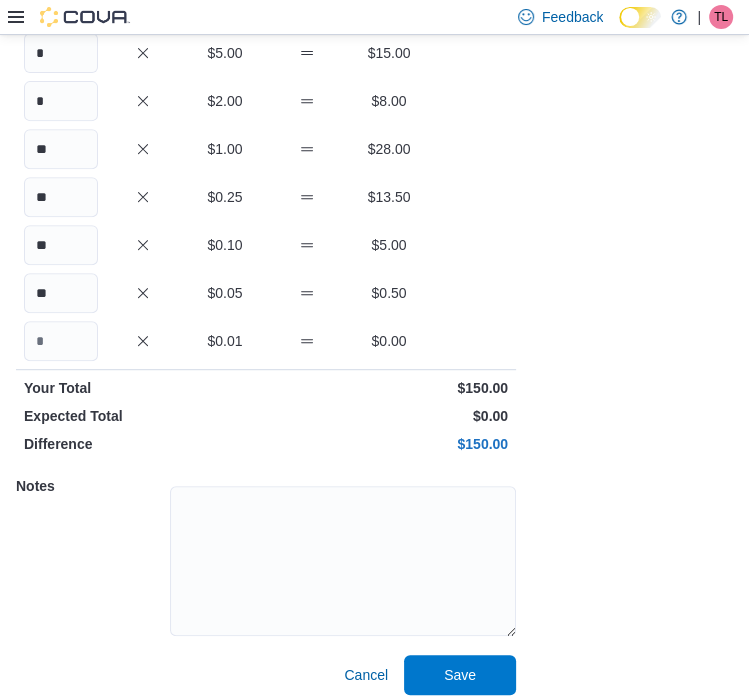 scroll, scrollTop: 382, scrollLeft: 0, axis: vertical 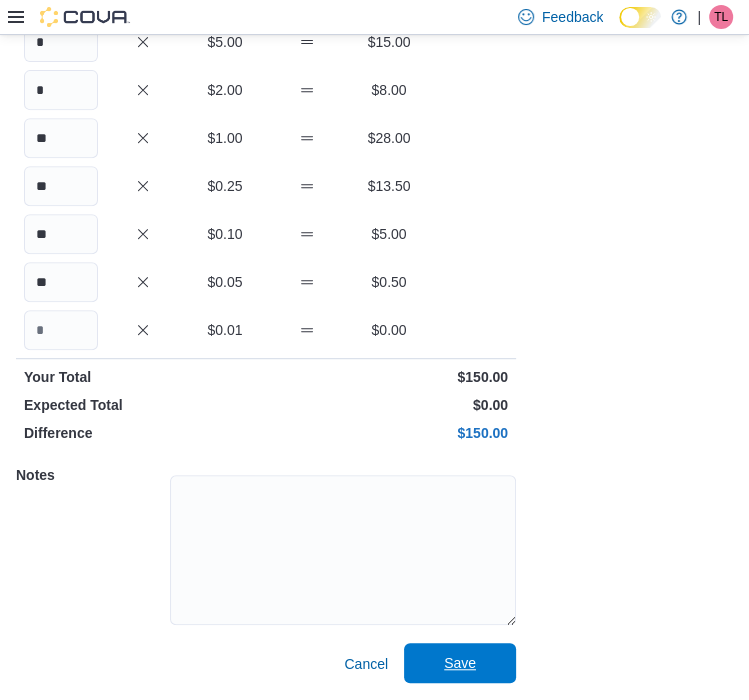click on "Quantity Currency Total $100.00 $0.00 $50.00 $0.00 * $20.00 $80.00 $10.00 $0.00 * $5.00 $15.00 * $2.00 $8.00 ** $1.00 $28.00 ** $0.25 $13.50 ** $0.10 $5.00 ** $0.05 $0.50 $0.01 $0.00 Your Total $150.00 Expected Total $0.00 Difference $150.00 Notes Cancel Save" at bounding box center [266, 237] 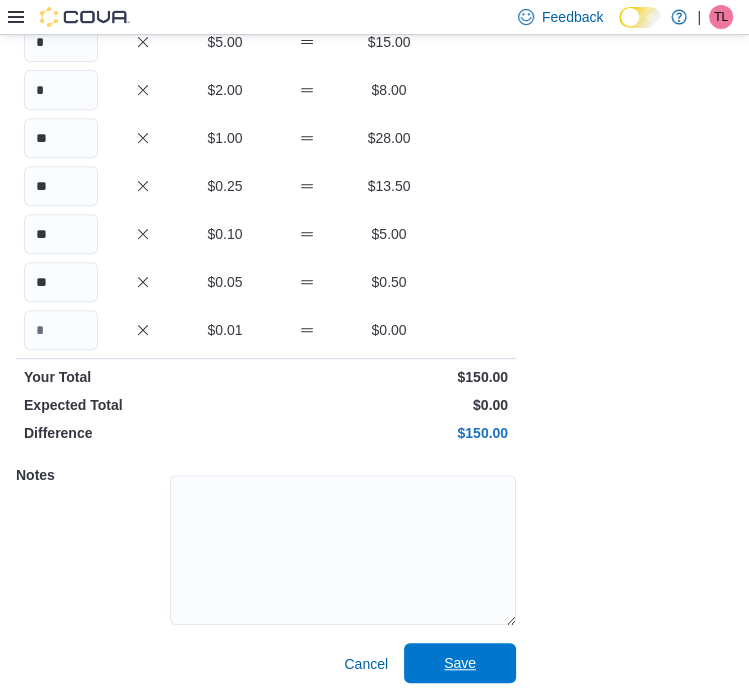 click on "Save" at bounding box center [460, 663] 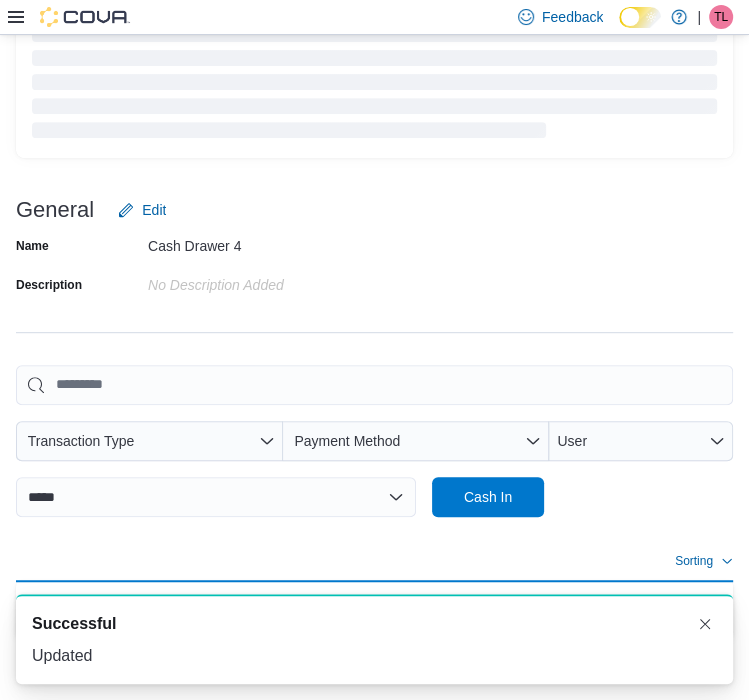 scroll, scrollTop: 380, scrollLeft: 0, axis: vertical 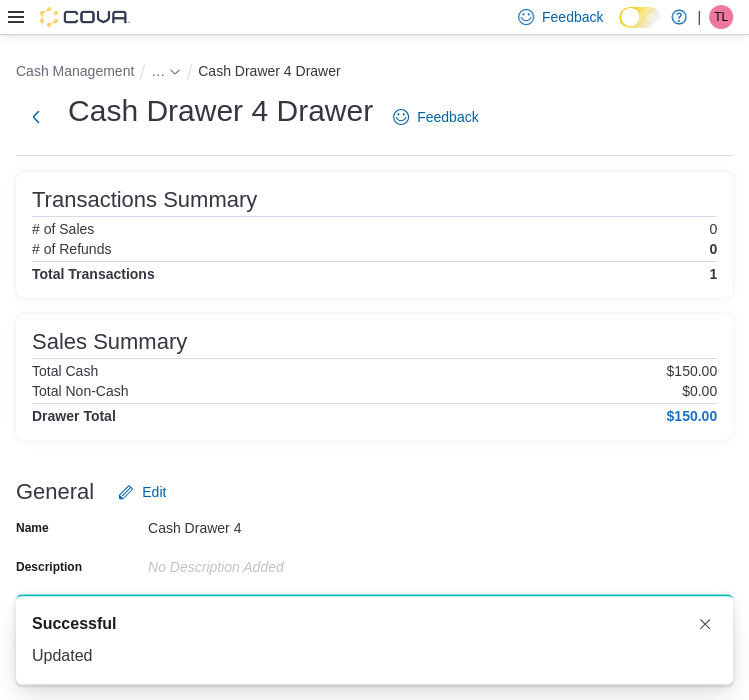 click on "…" at bounding box center (166, 71) 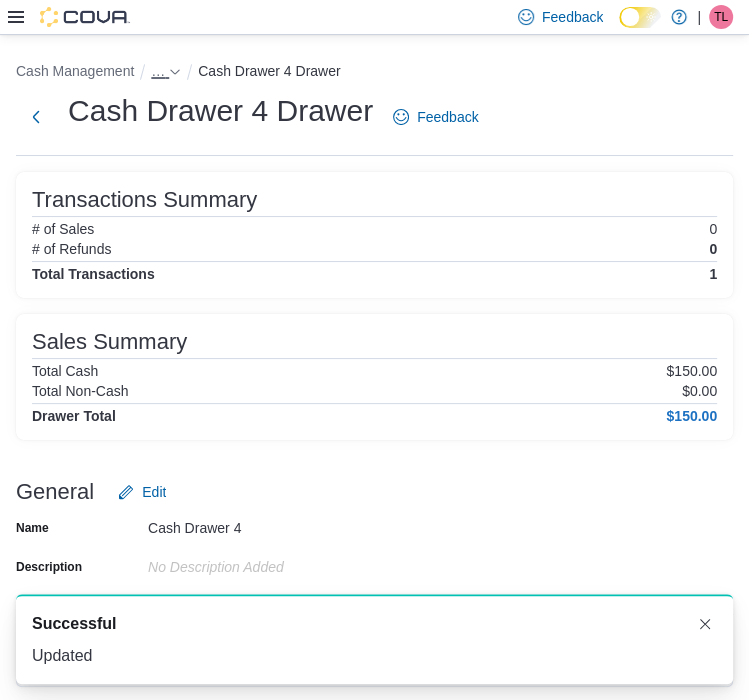 click on "…" at bounding box center (158, 71) 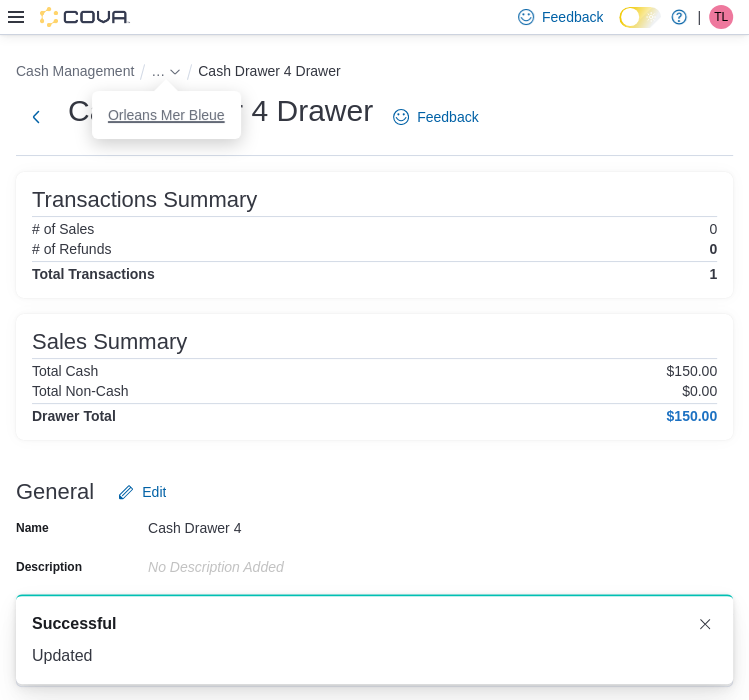 click on "Orleans Mer Bleue" at bounding box center [166, 115] 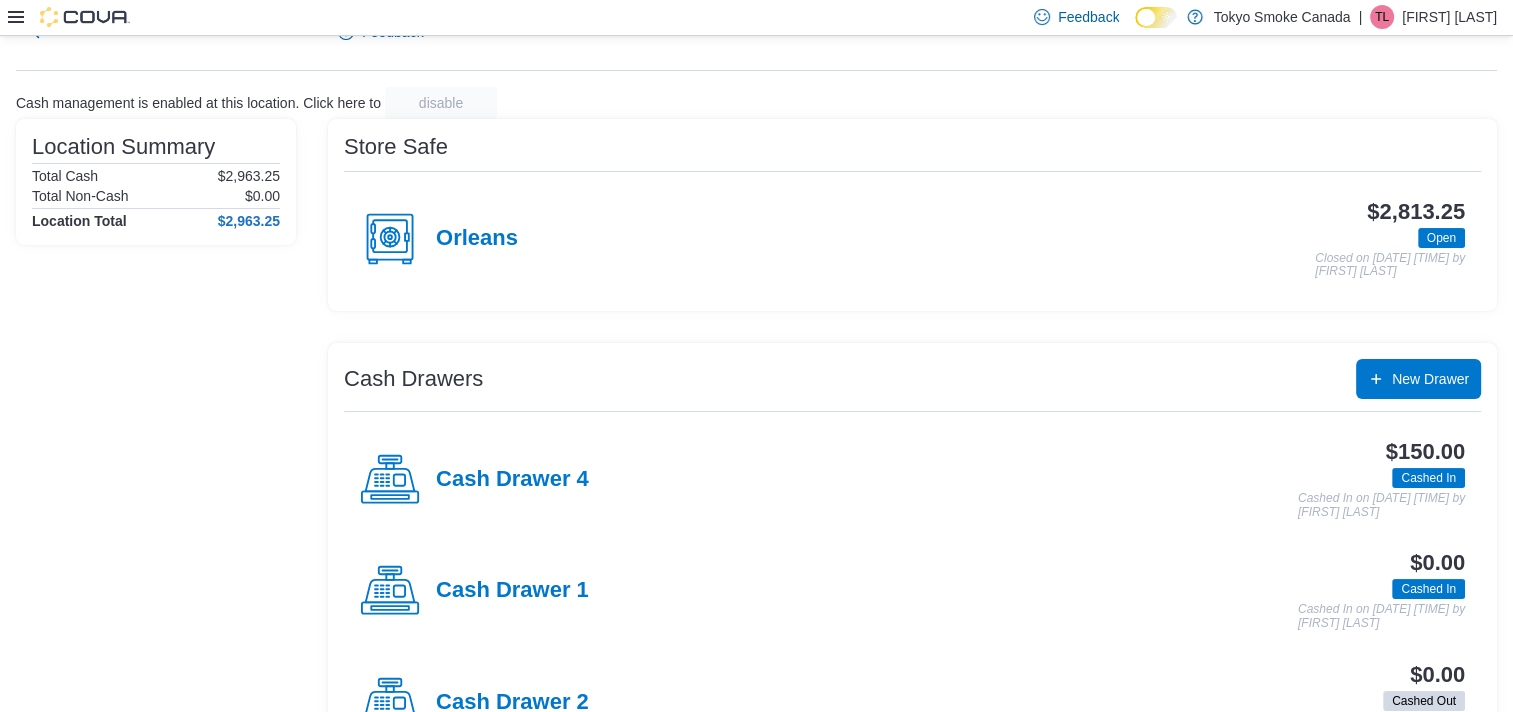 scroll, scrollTop: 69, scrollLeft: 0, axis: vertical 